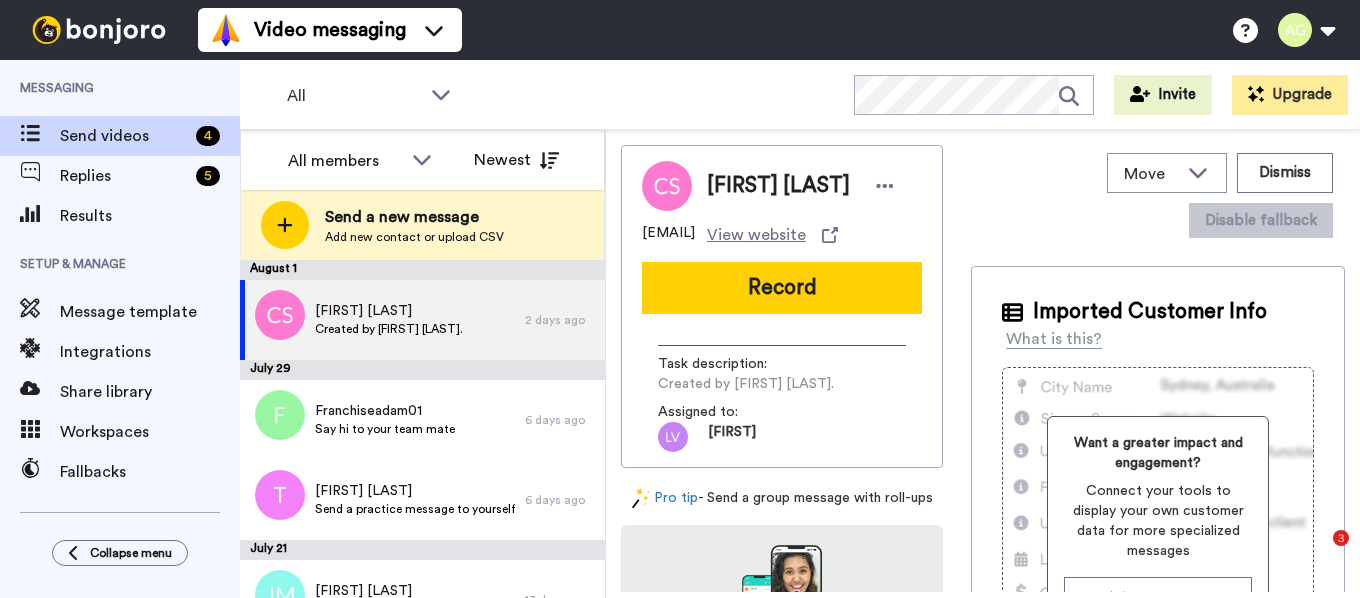 scroll, scrollTop: 0, scrollLeft: 0, axis: both 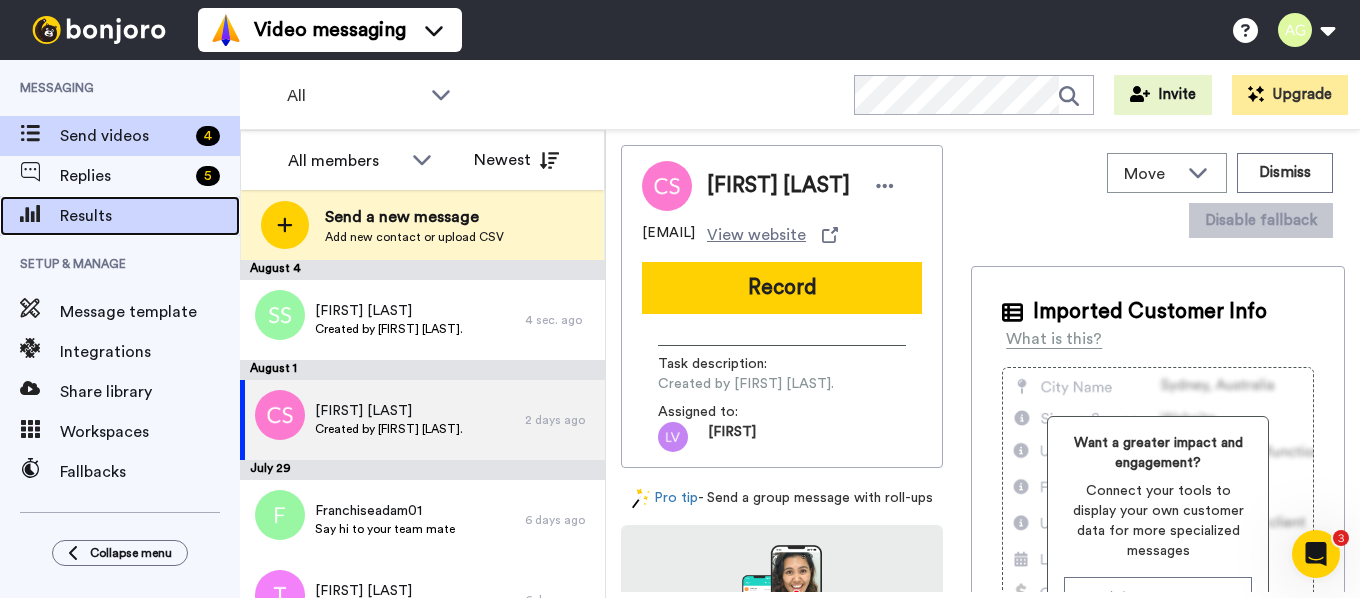 click on "Results" at bounding box center (150, 216) 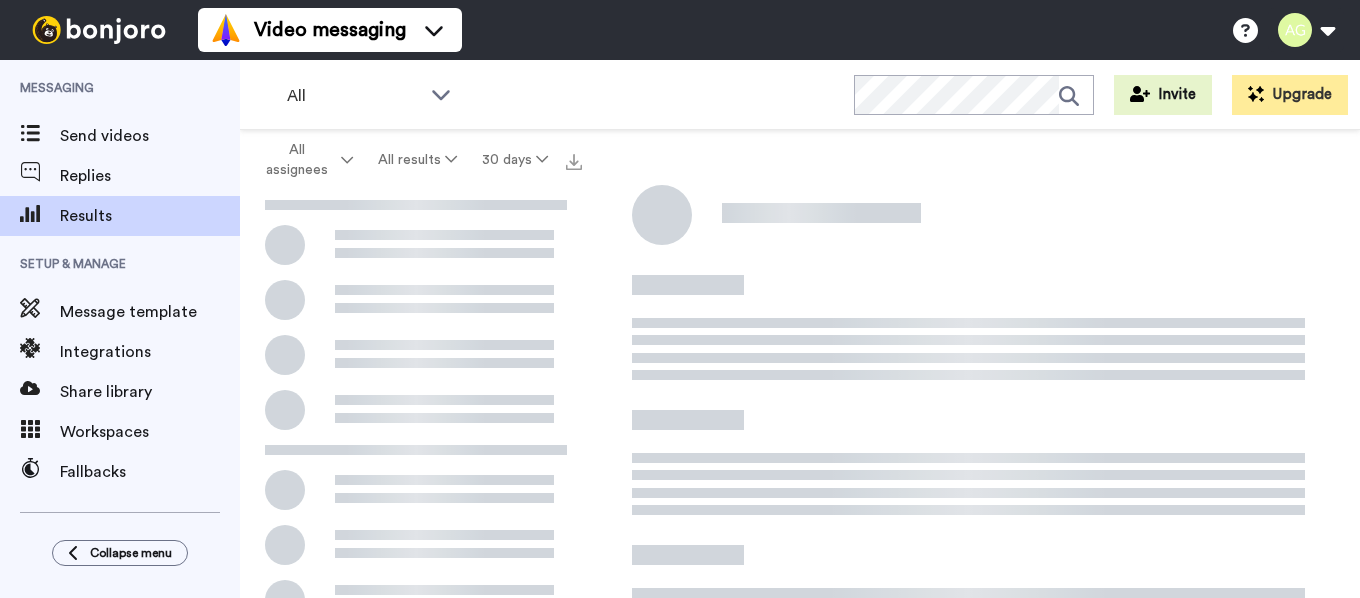 scroll, scrollTop: 0, scrollLeft: 0, axis: both 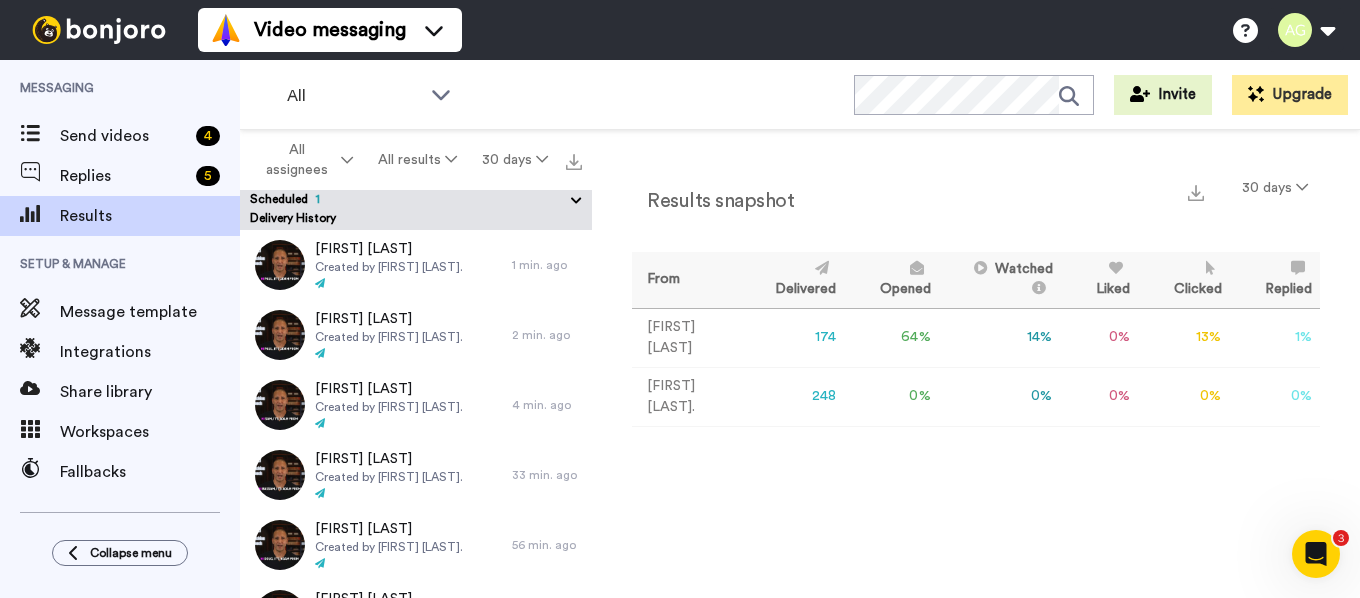 click 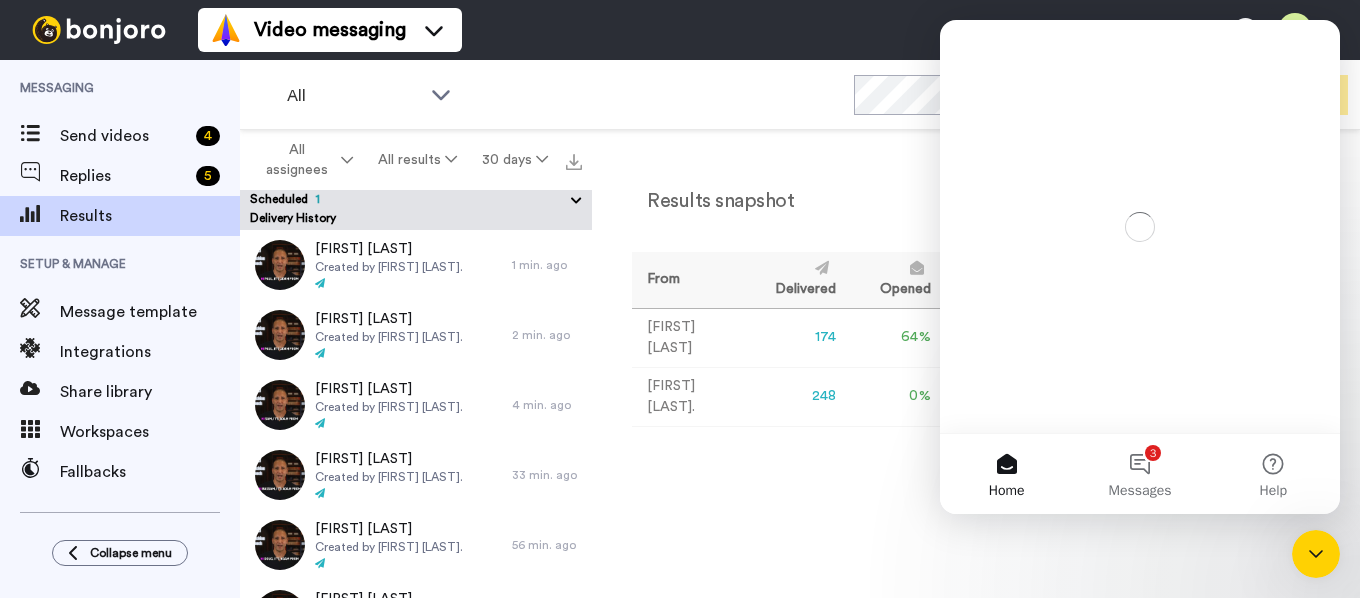 scroll, scrollTop: 0, scrollLeft: 0, axis: both 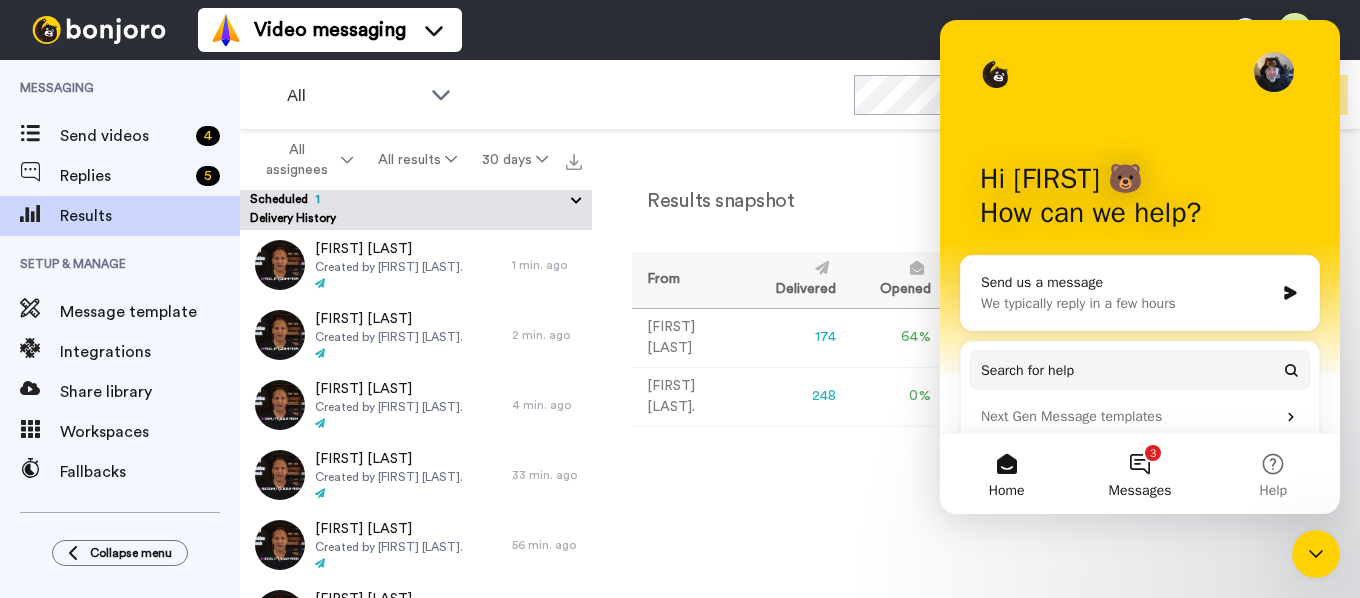 click on "3 Messages" at bounding box center [1139, 474] 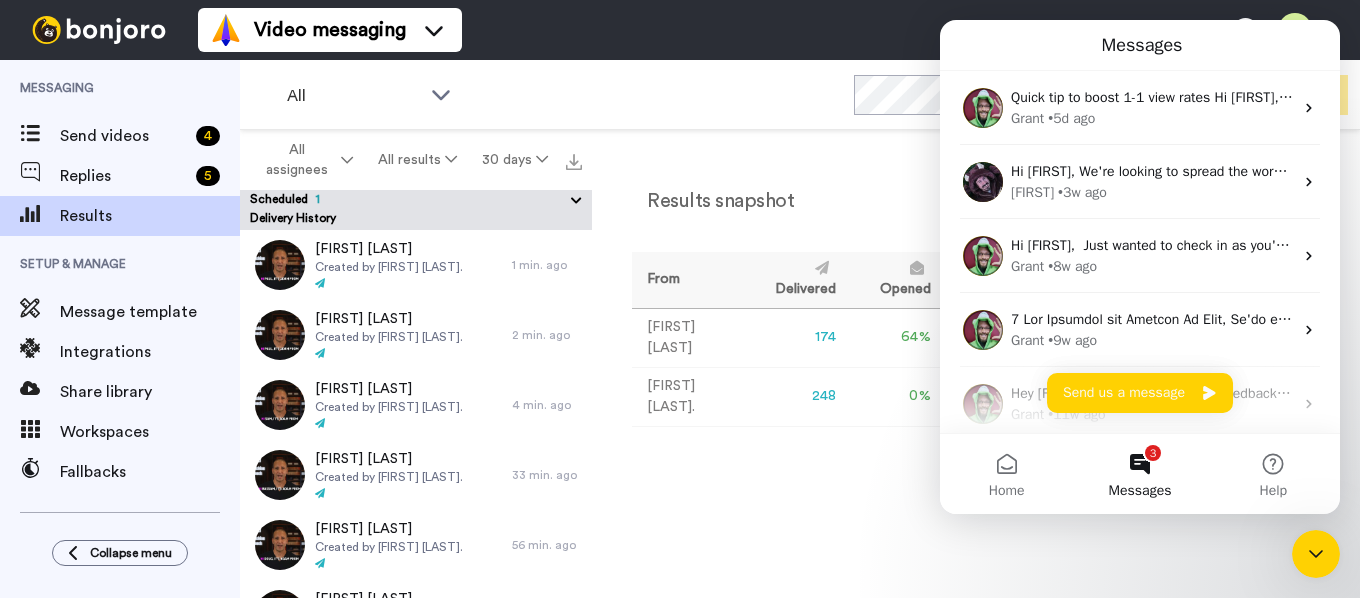 click on "Results snapshot 30 days   From Delivered Opened Watched Liked Clicked Replied Failed Adam   Goldman 174 64 % 14 % 0 % 13 % 1 % 0 Adam   Goldman. 248 0 % 0 % 0 % 0 % 0 % 0" at bounding box center (976, 369) 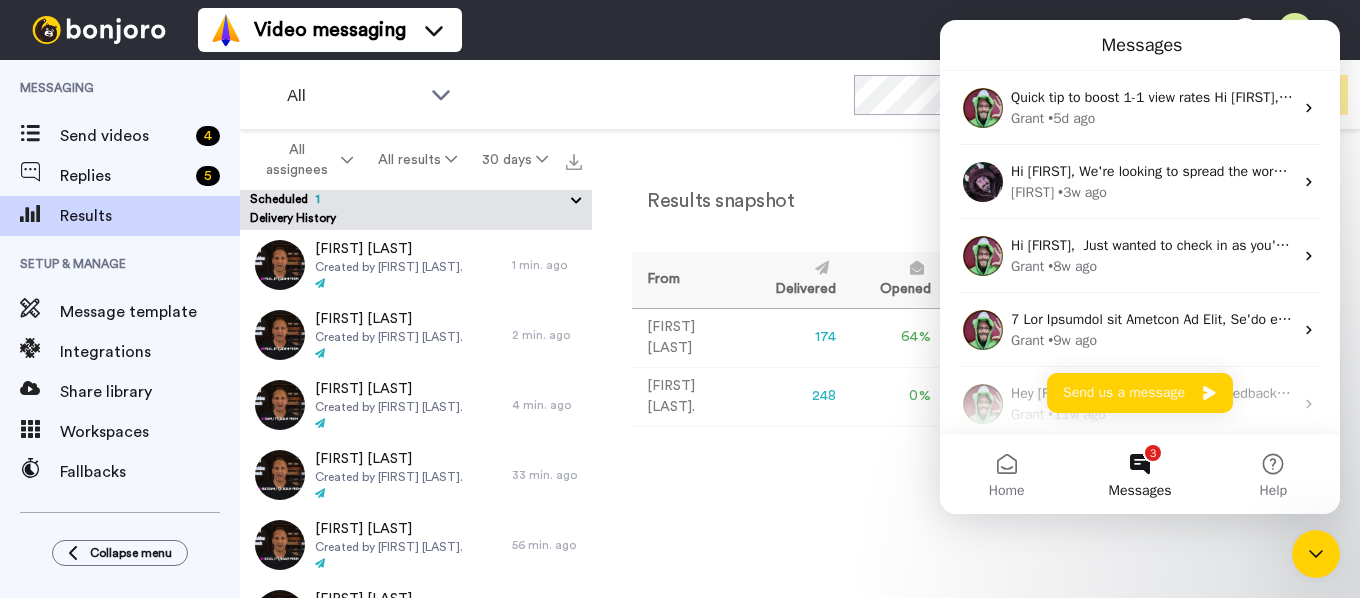 click 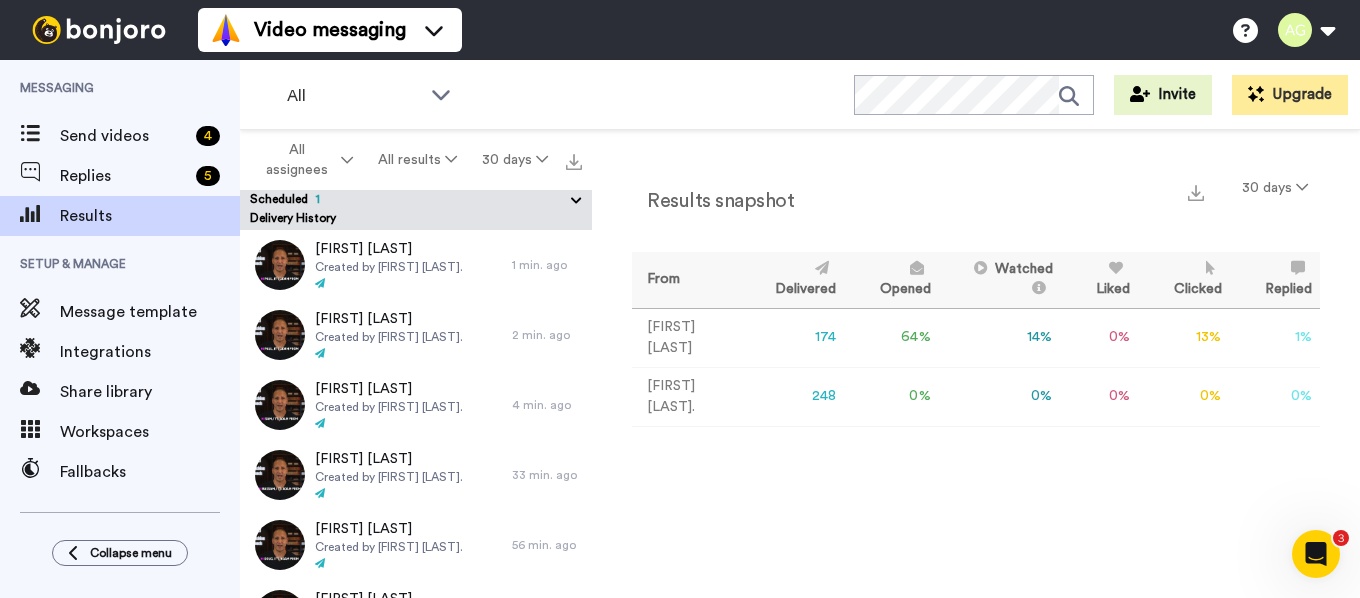 scroll, scrollTop: 0, scrollLeft: 0, axis: both 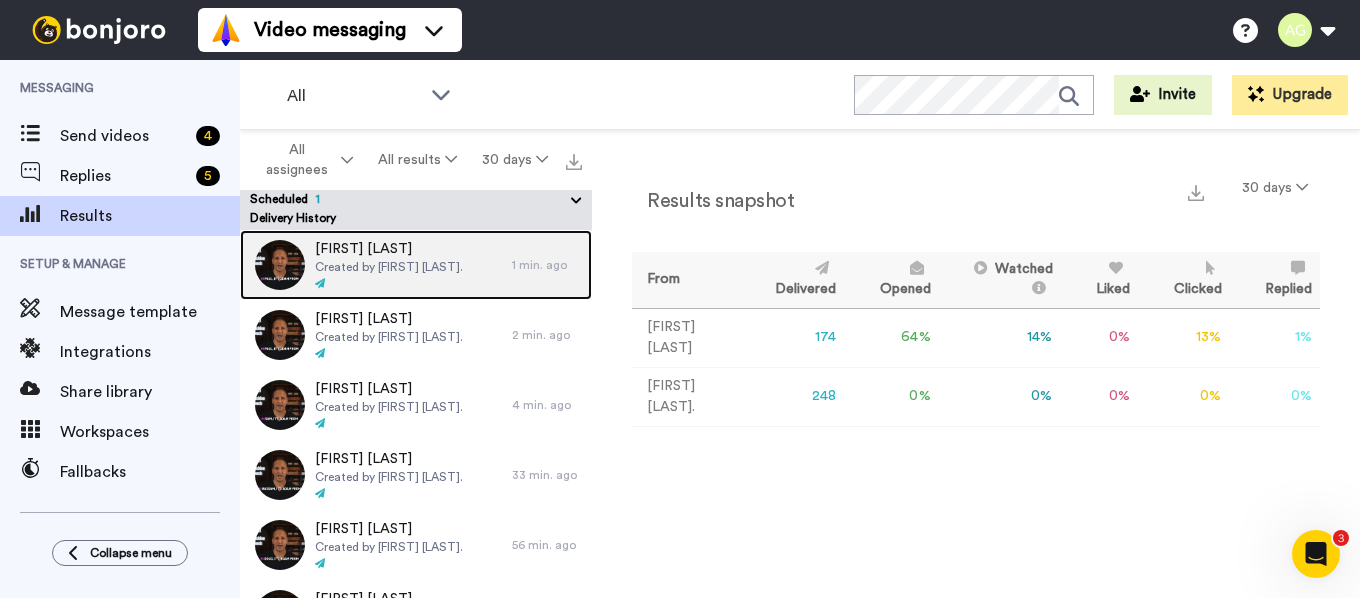 click on "Created by [FIRST] [LAST]." at bounding box center (389, 267) 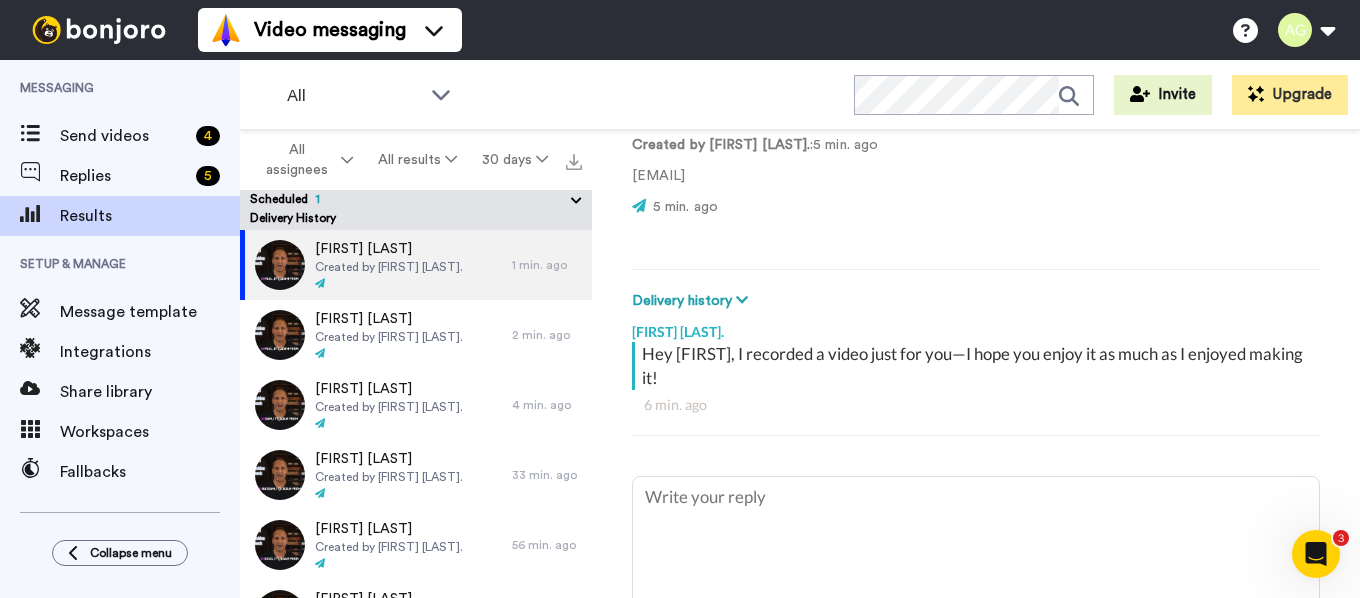 scroll, scrollTop: 0, scrollLeft: 0, axis: both 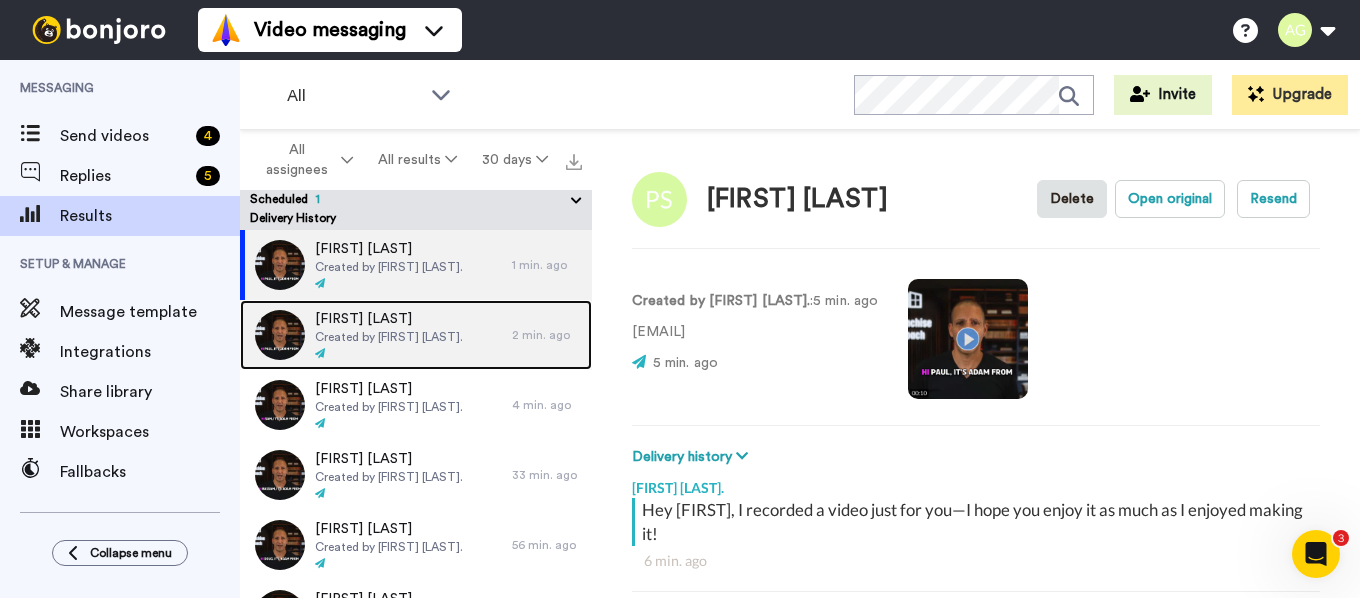 click on "Created by [FIRST] [LAST]." at bounding box center [389, 337] 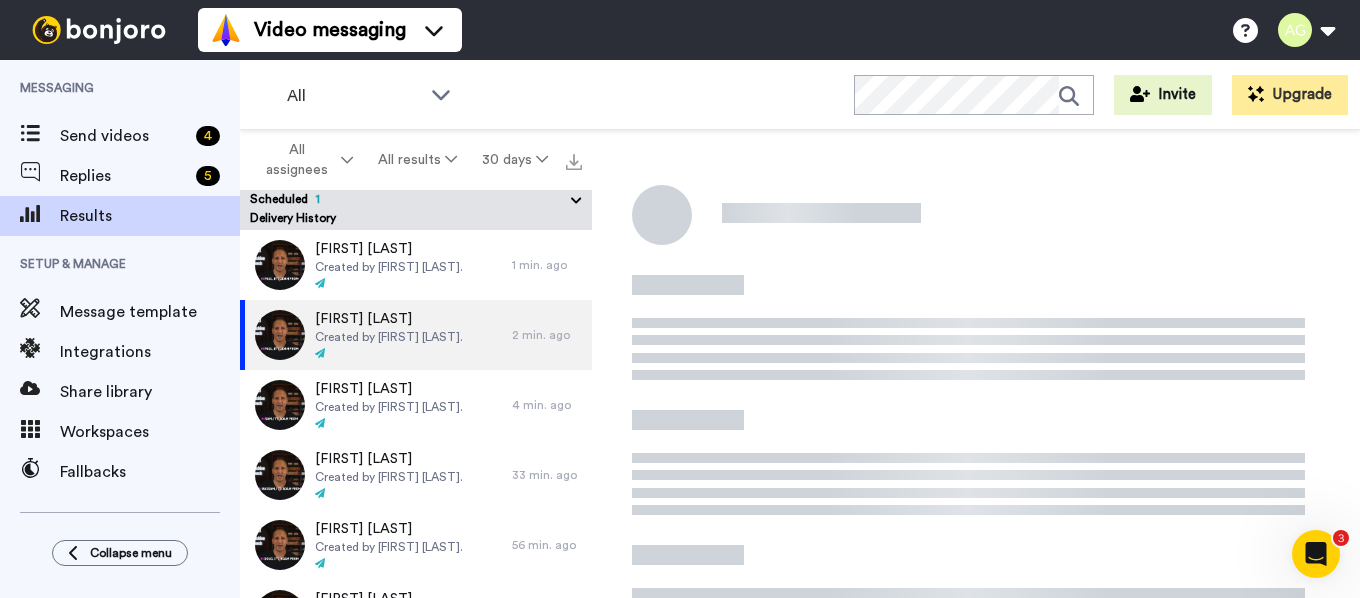 scroll, scrollTop: 173, scrollLeft: 0, axis: vertical 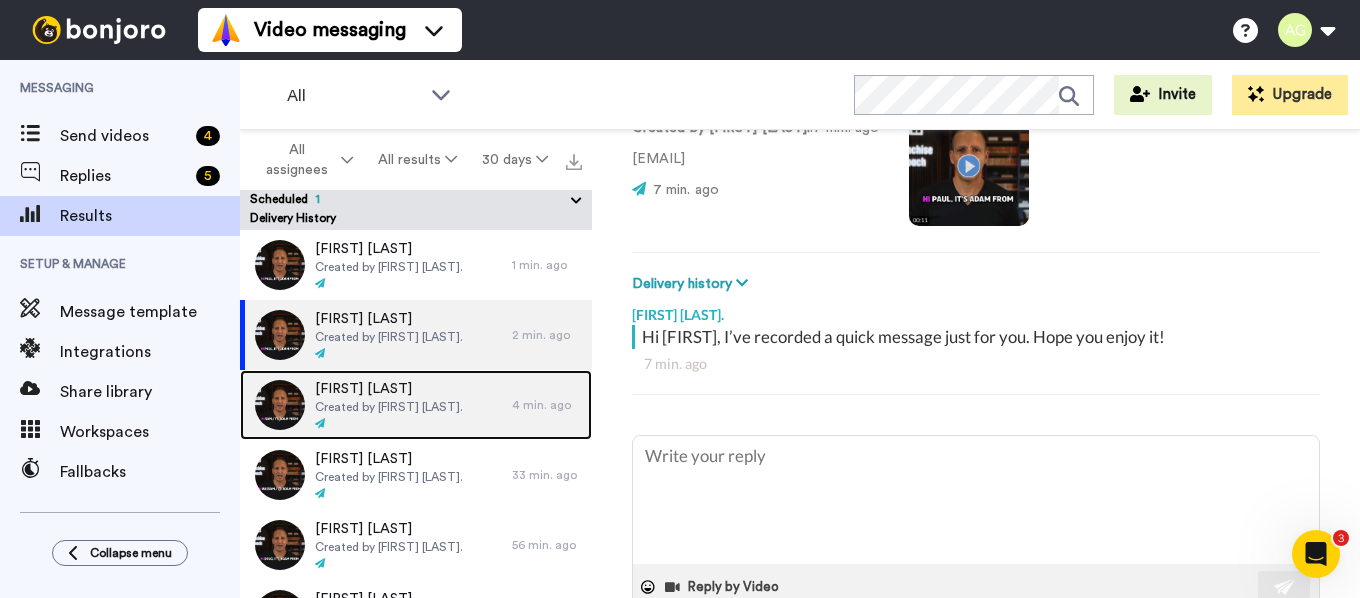 click on "Created by [FIRST] [LAST]." at bounding box center [389, 407] 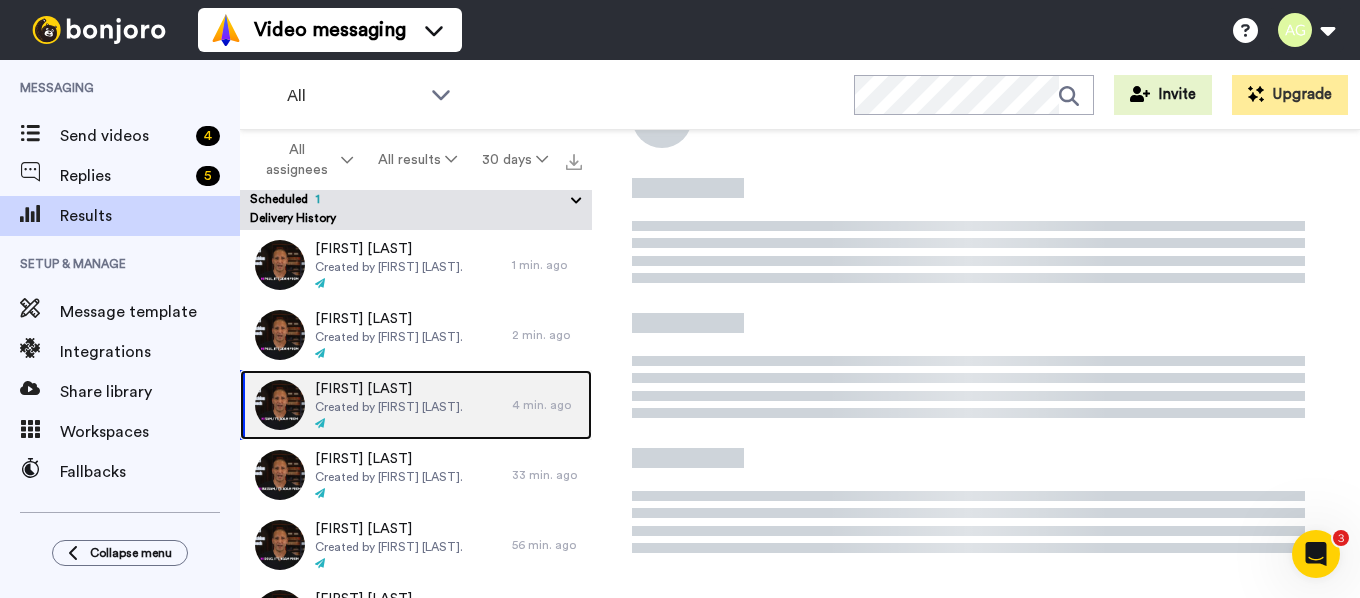 scroll, scrollTop: 97, scrollLeft: 0, axis: vertical 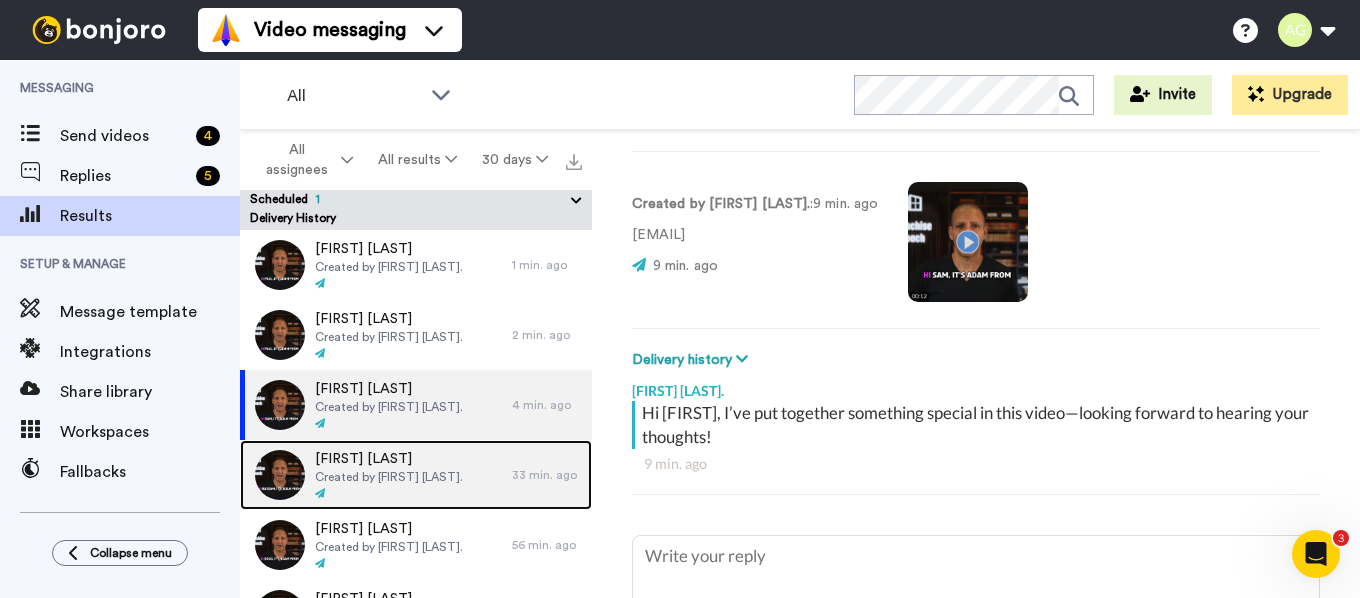 click on "[FIRST] [LAST]" at bounding box center [389, 459] 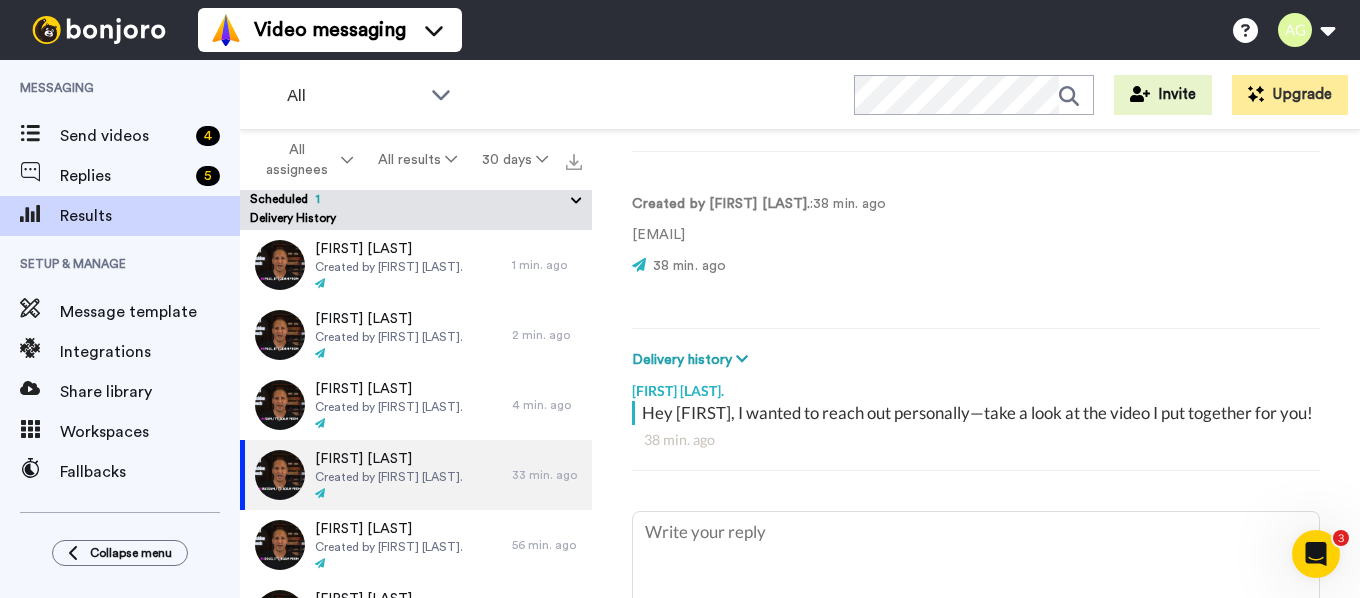 scroll, scrollTop: 0, scrollLeft: 0, axis: both 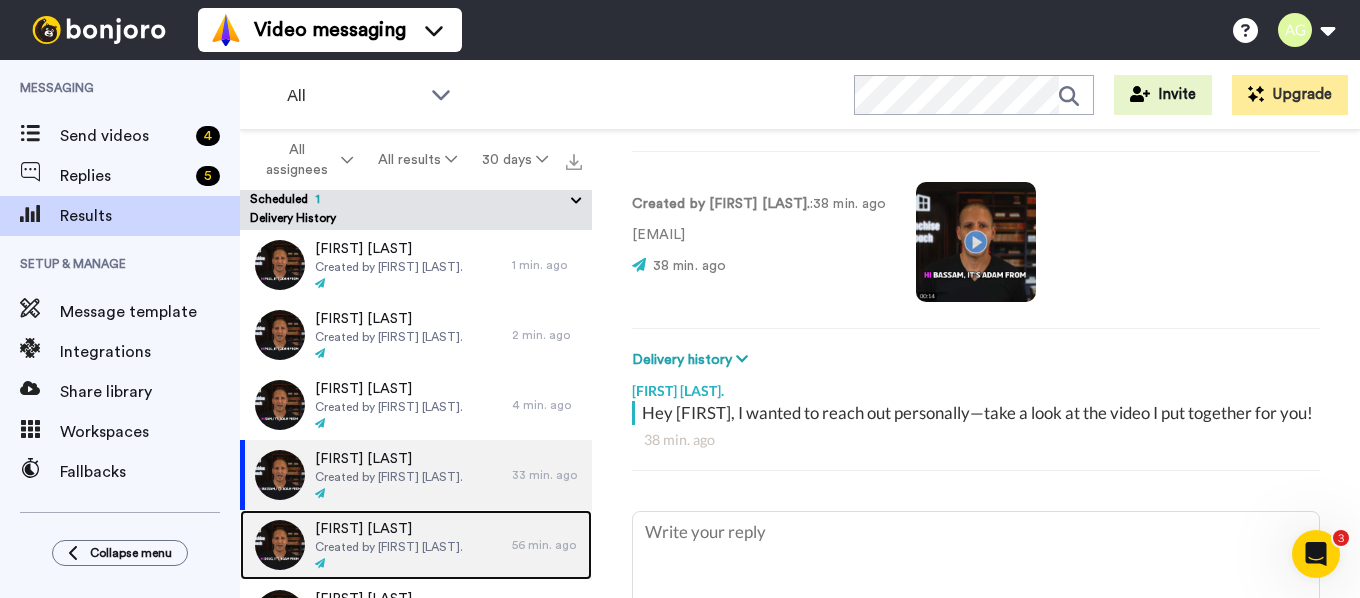 click on "[FIRST] [LAST]" at bounding box center [389, 529] 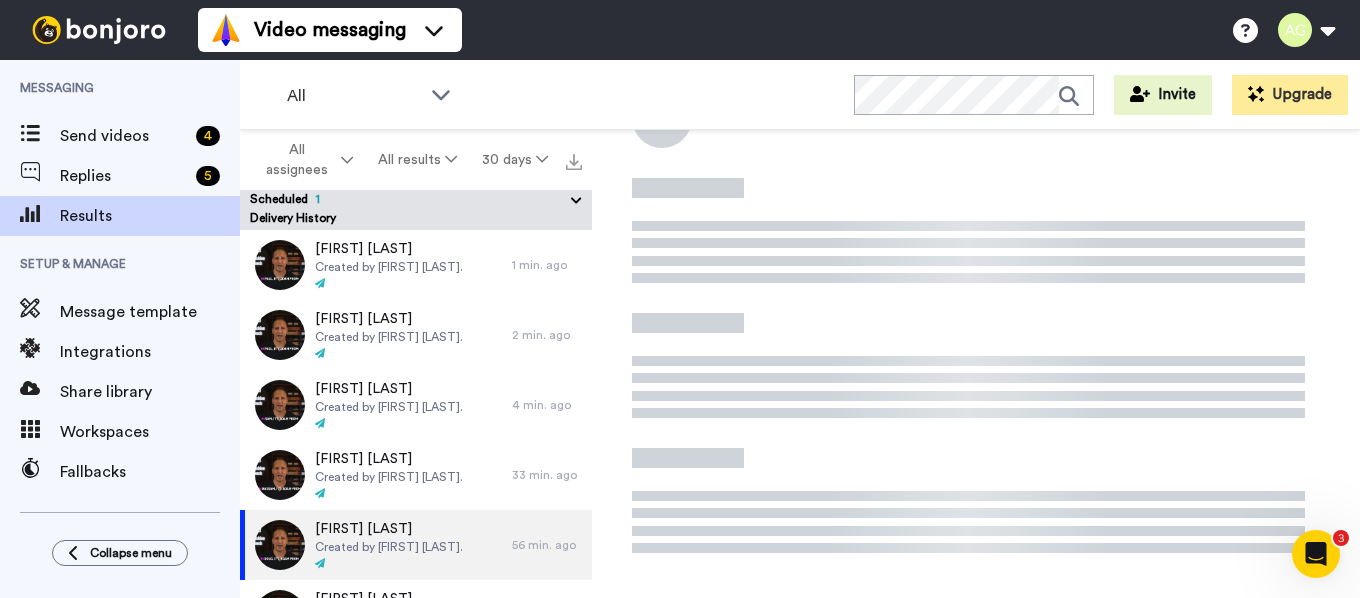 type on "x" 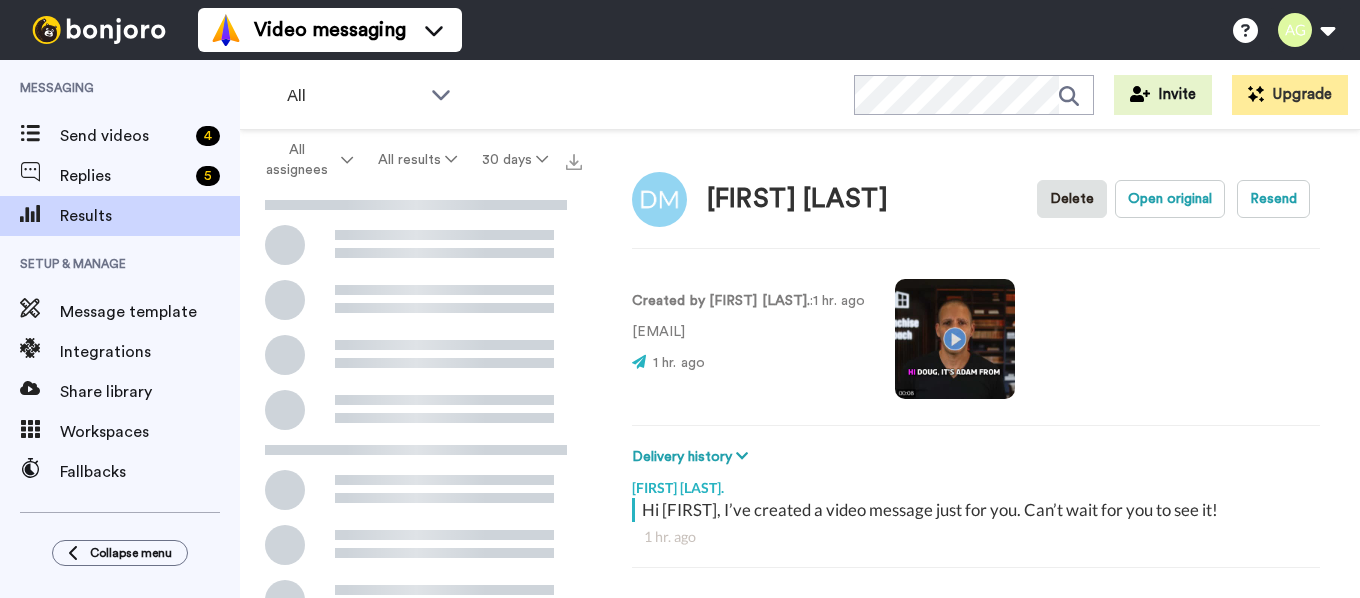 scroll, scrollTop: 0, scrollLeft: 0, axis: both 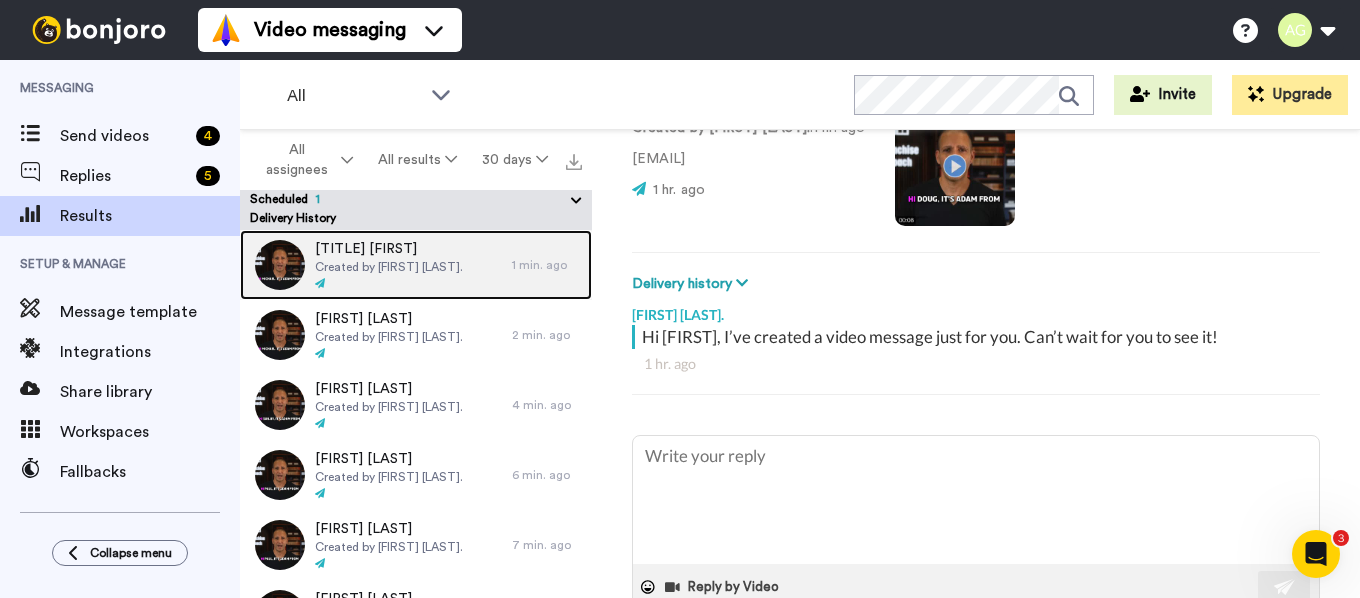 click on "Created by [FIRST] [LAST]." at bounding box center (389, 267) 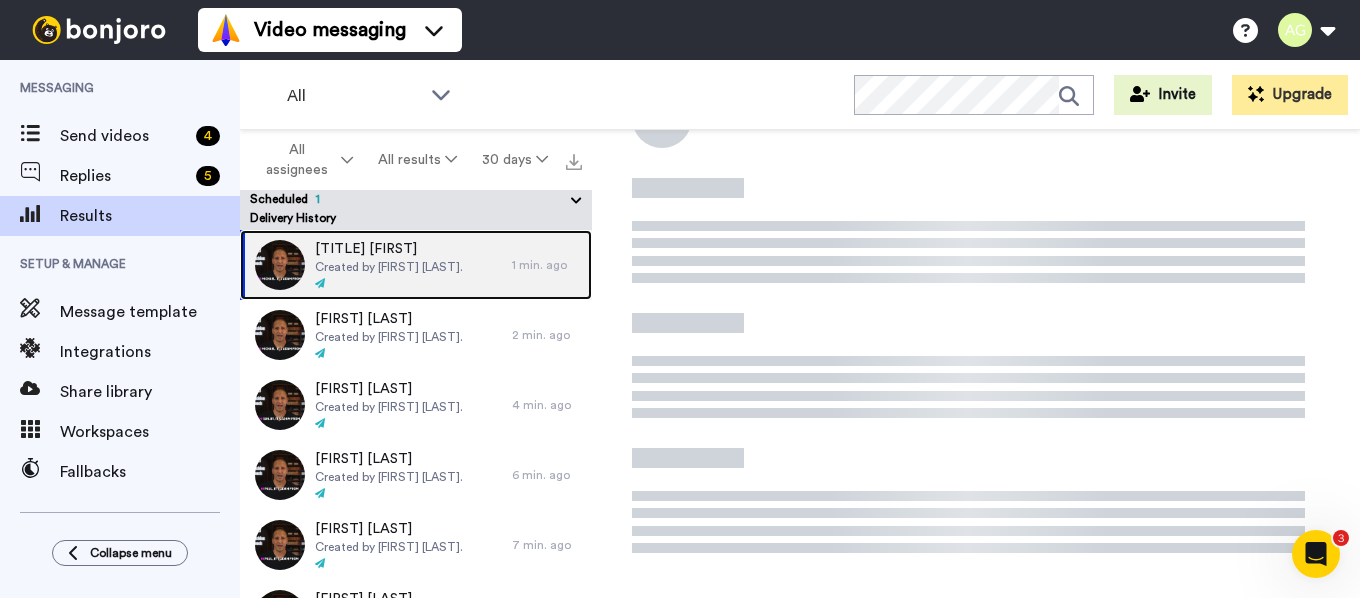 scroll, scrollTop: 97, scrollLeft: 0, axis: vertical 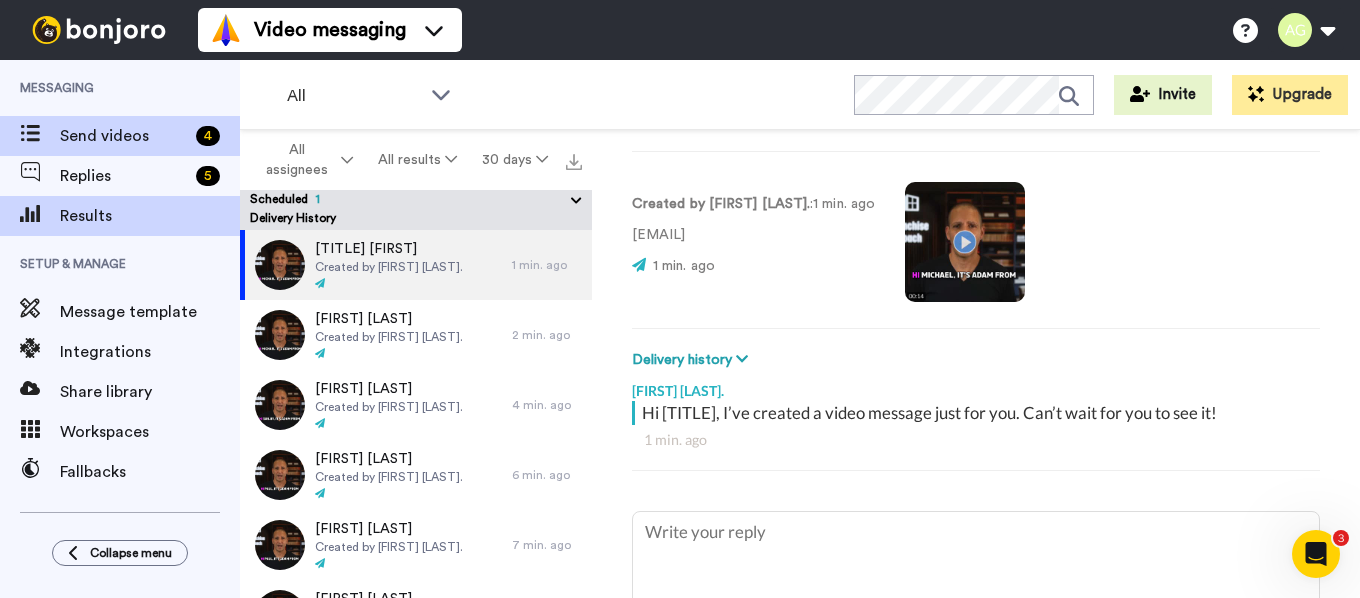 type on "x" 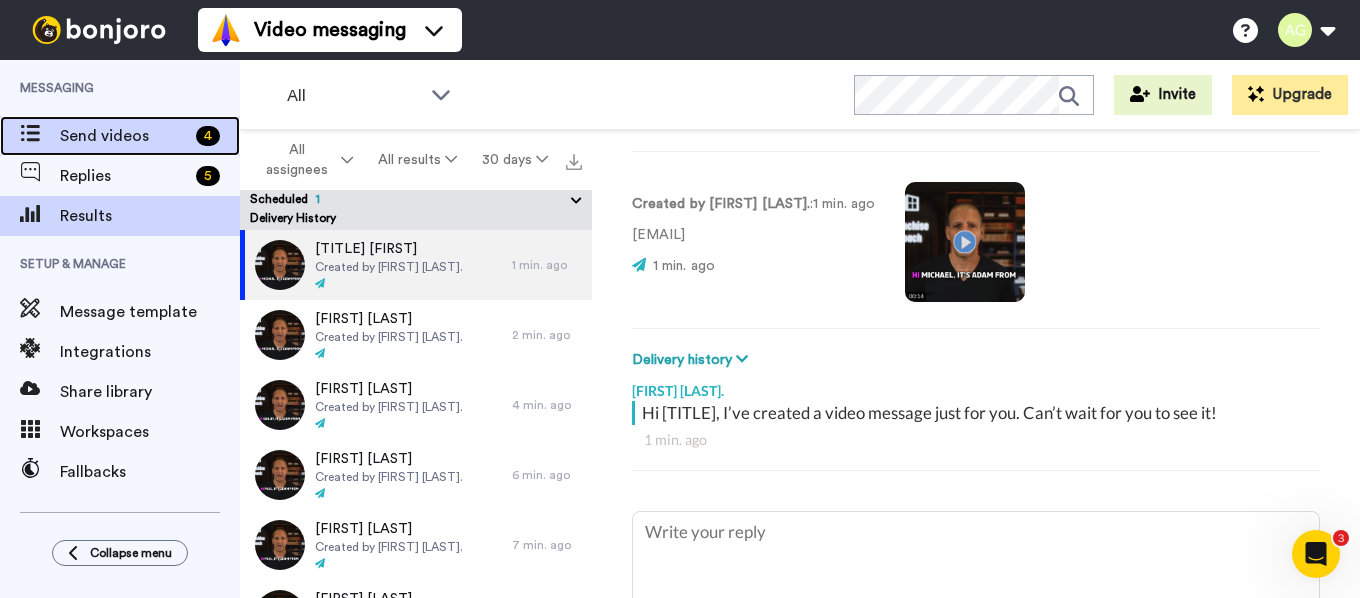click on "Send videos" at bounding box center [124, 136] 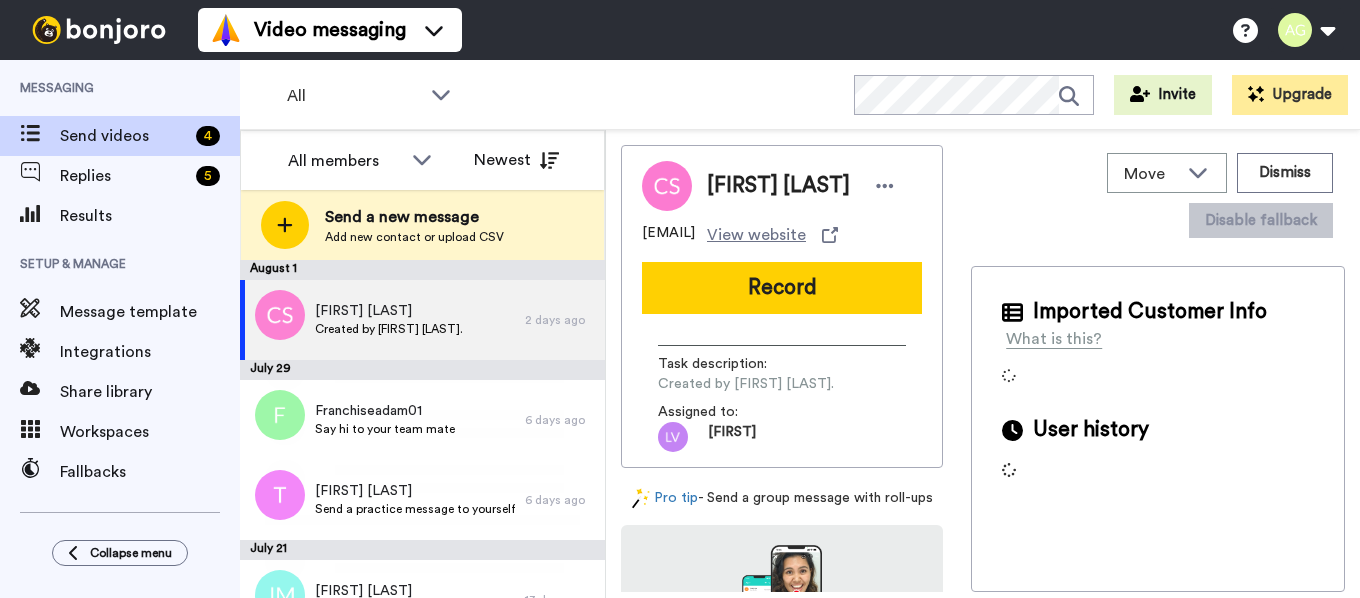 scroll, scrollTop: 0, scrollLeft: 0, axis: both 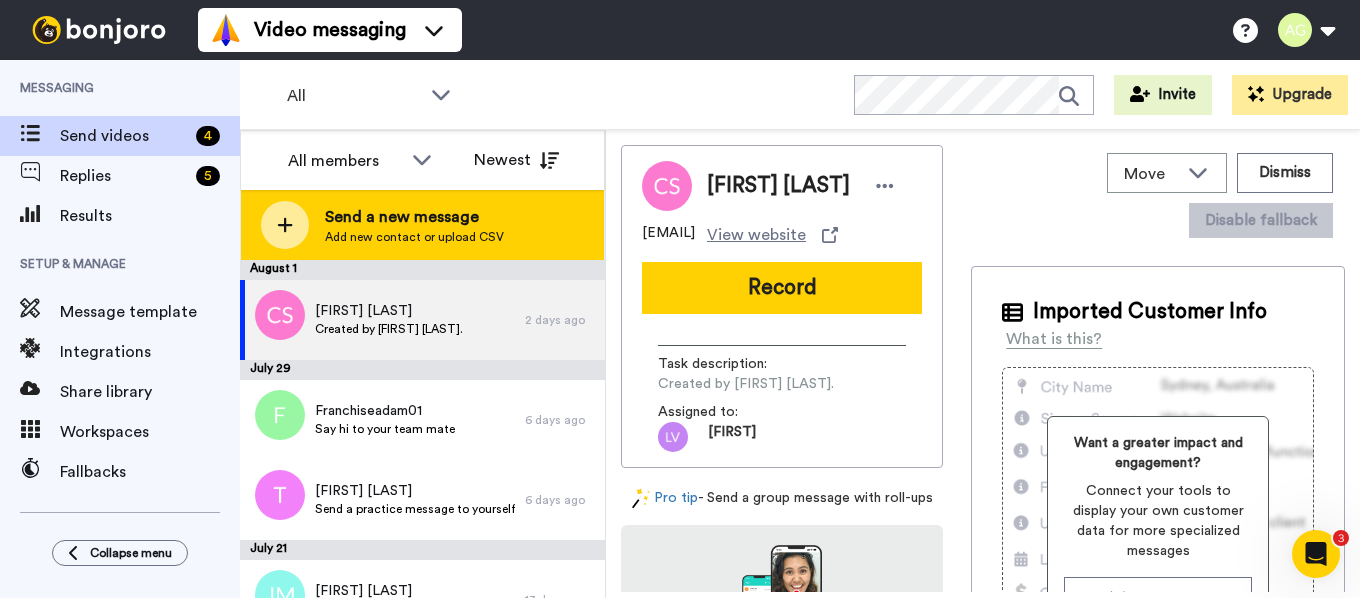 click on "Send a new message" at bounding box center [414, 217] 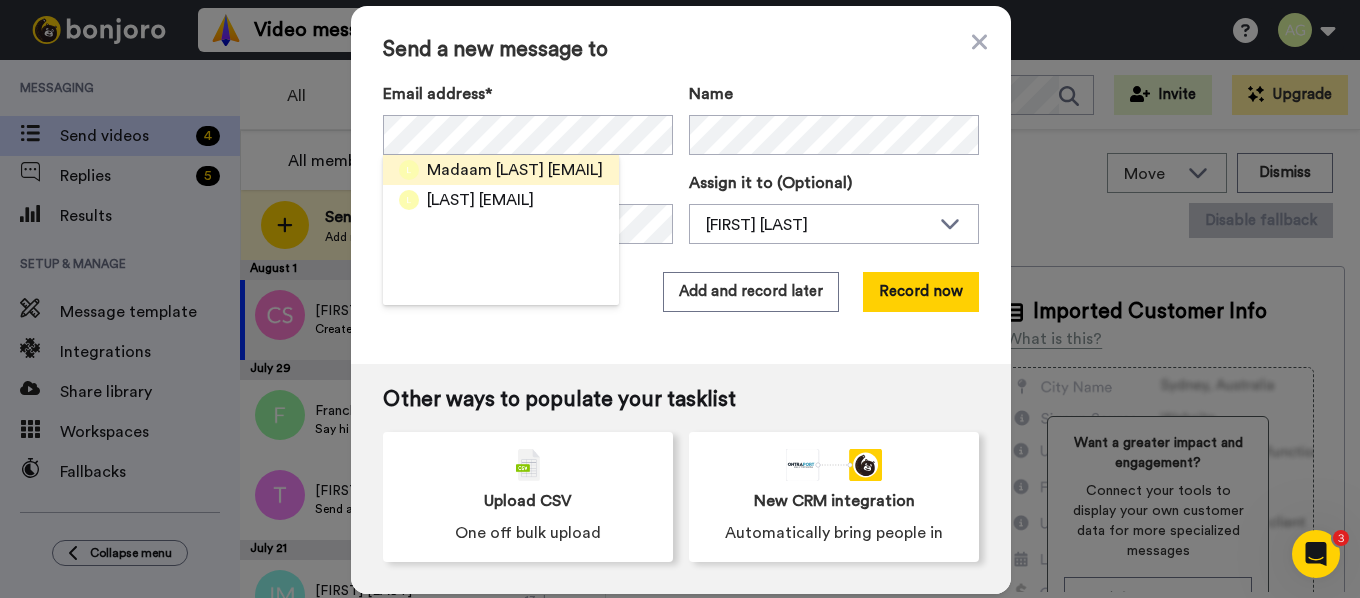 click on "<lpangilinan@franchisecoach.net>" at bounding box center (575, 170) 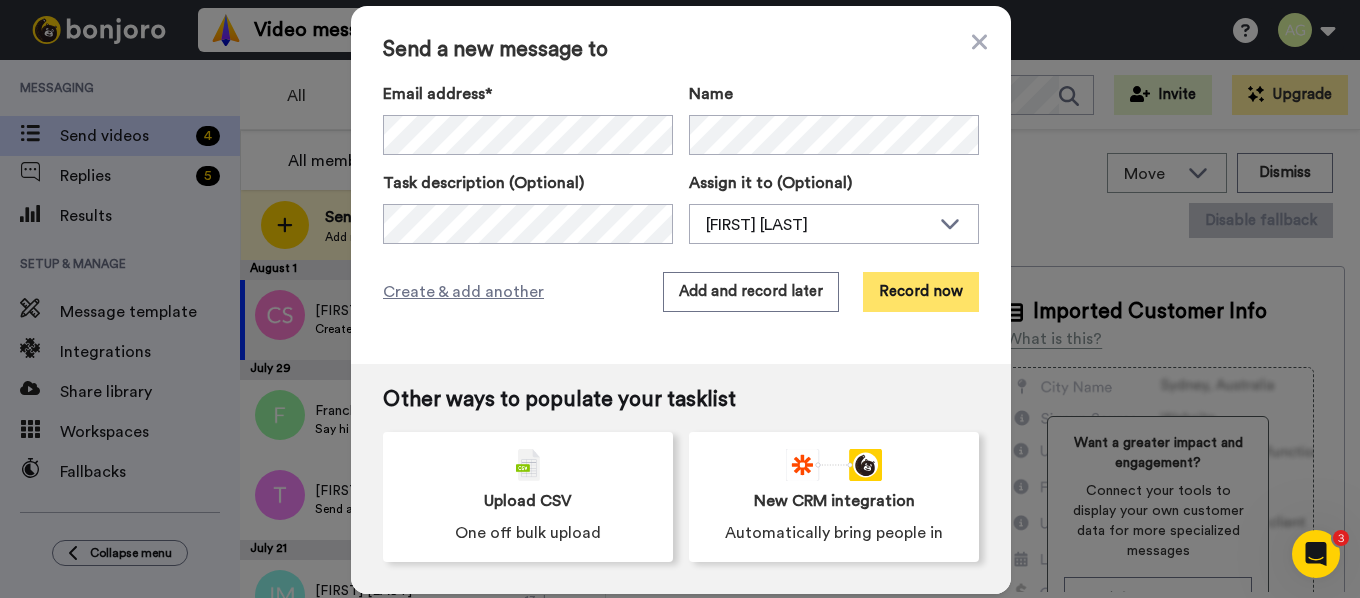 click on "Record now" at bounding box center (921, 292) 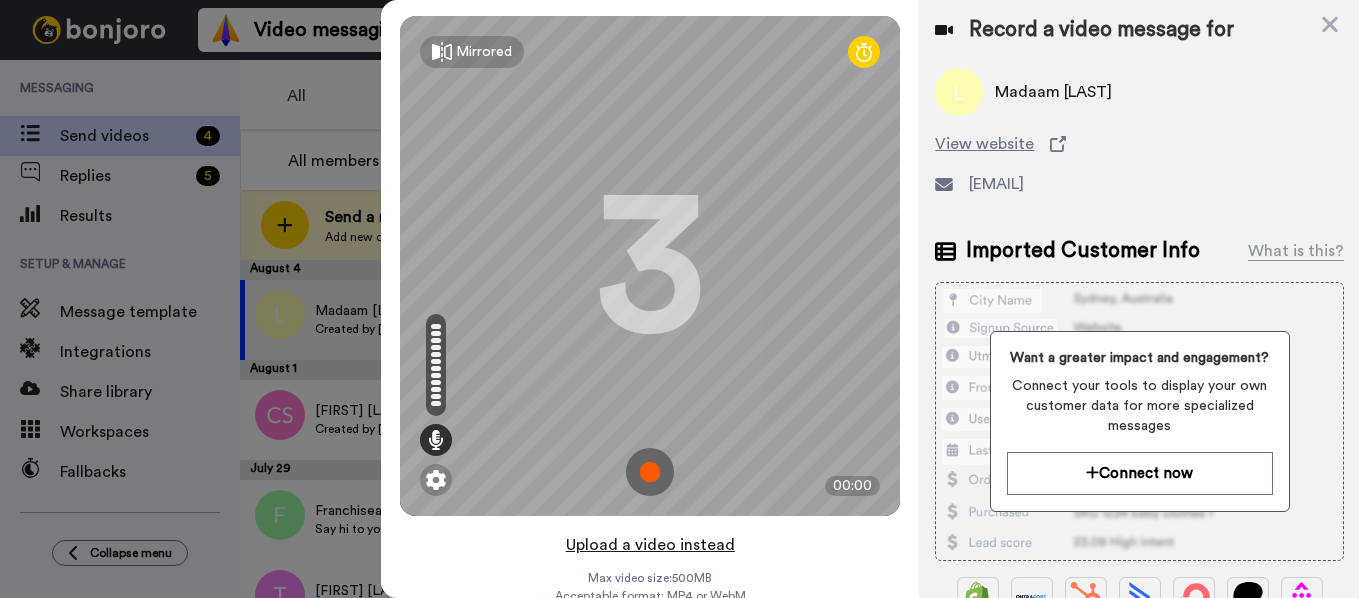 click on "Upload a video instead" at bounding box center [650, 545] 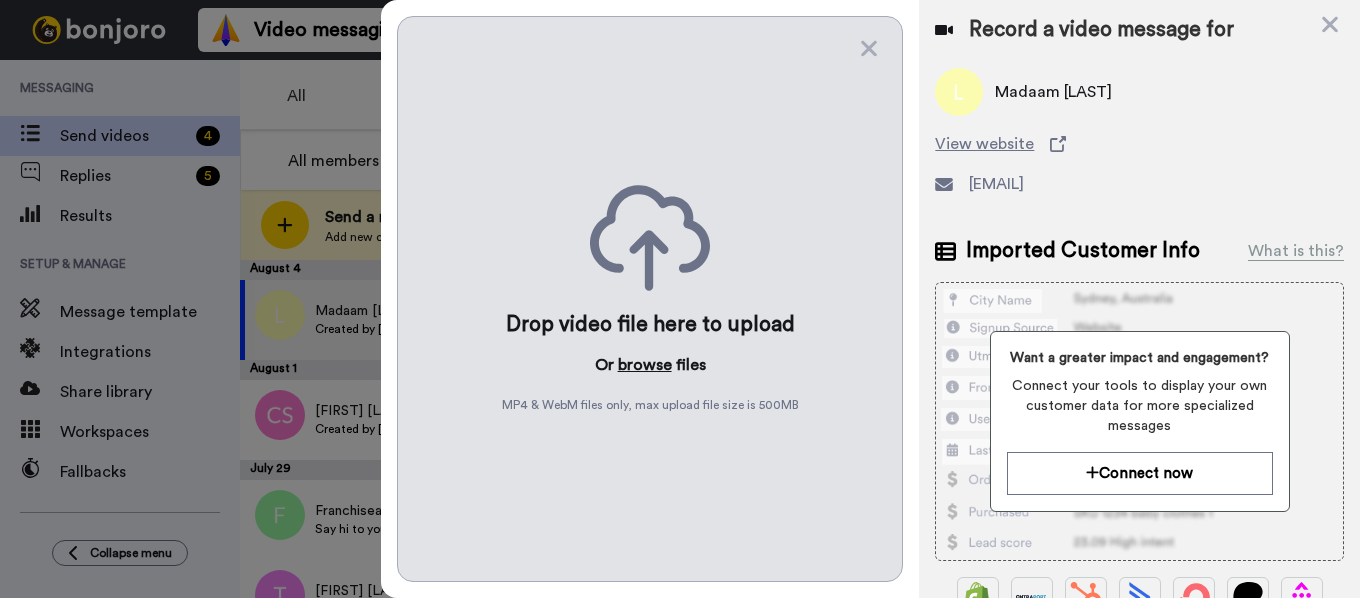 click on "browse" at bounding box center [645, 365] 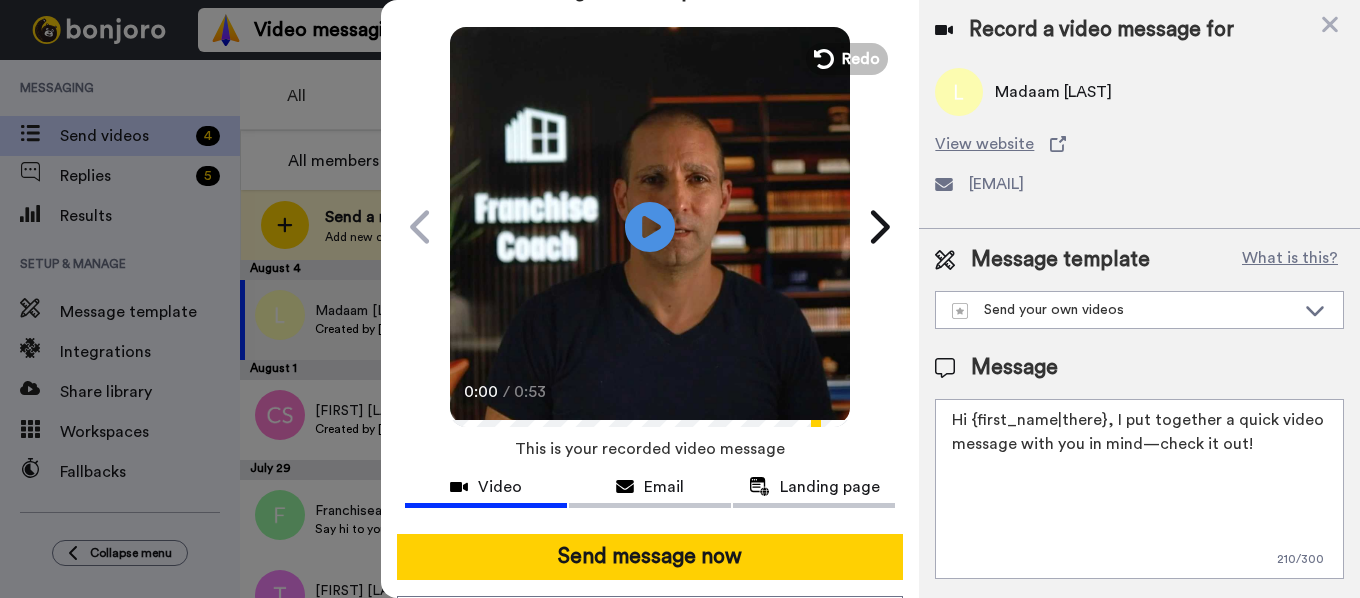 scroll, scrollTop: 147, scrollLeft: 0, axis: vertical 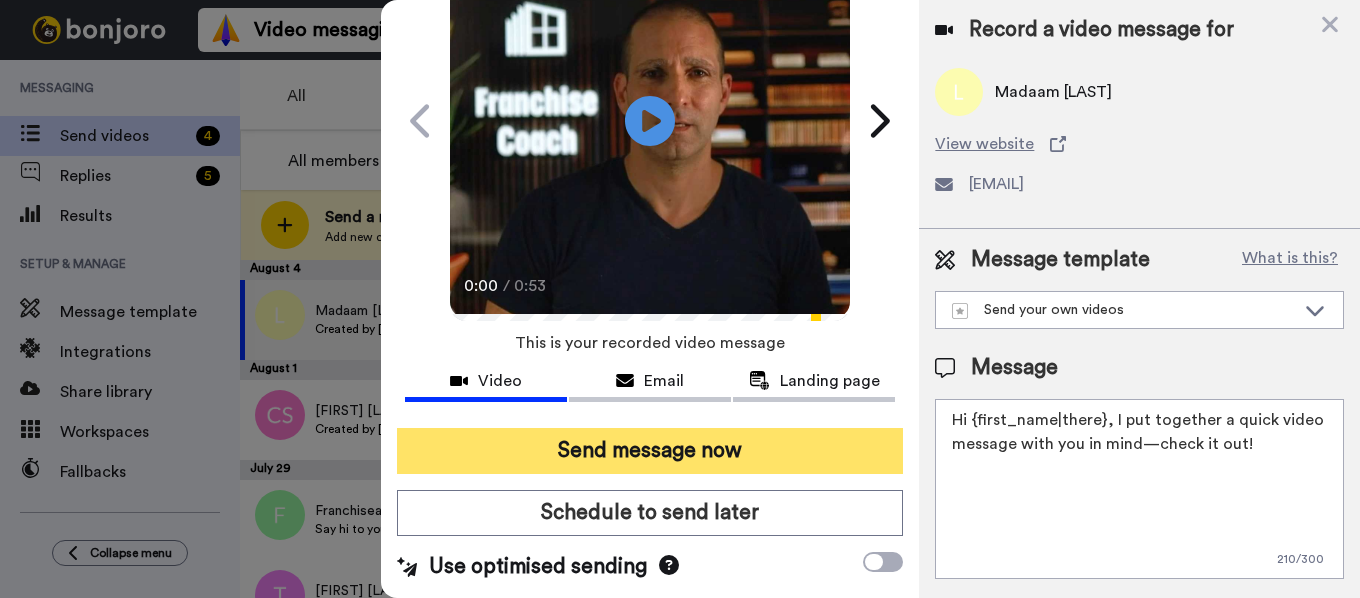 click on "Send message now" at bounding box center [650, 451] 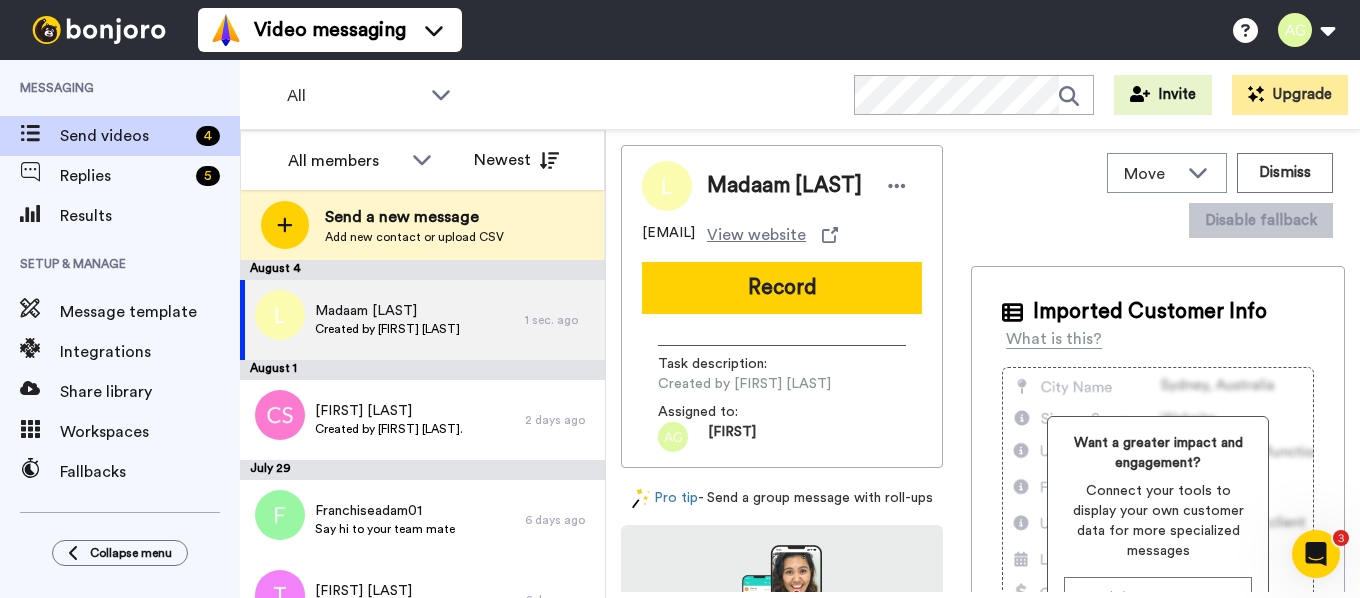 scroll, scrollTop: 0, scrollLeft: 0, axis: both 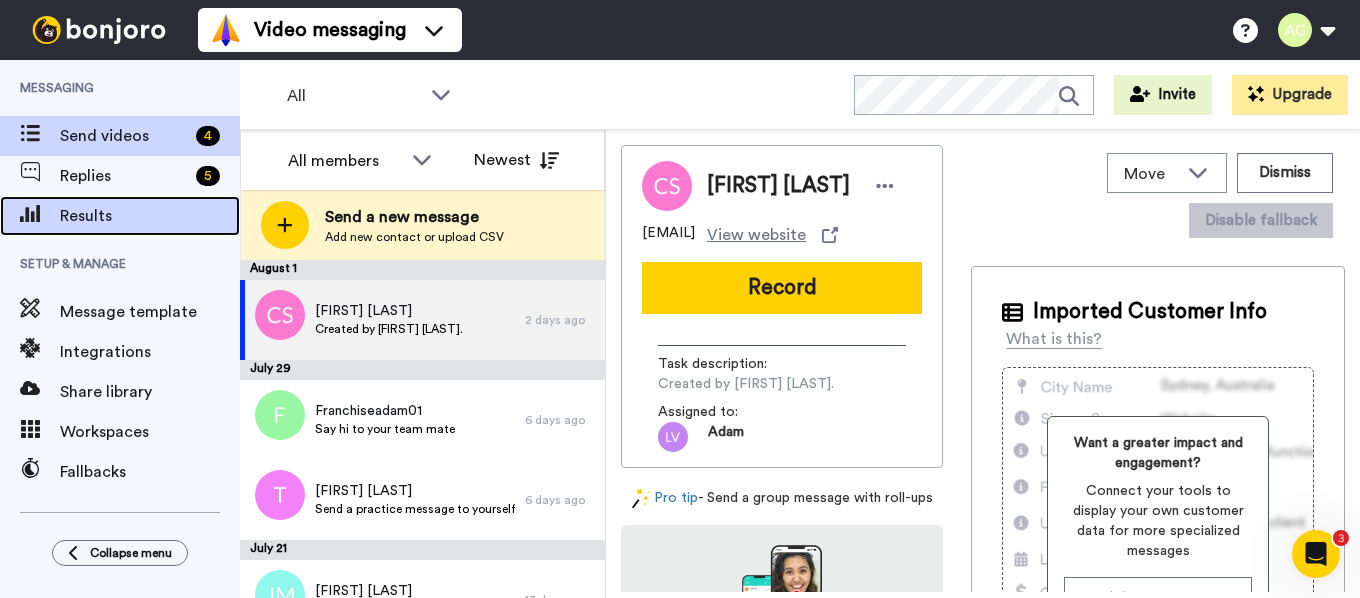 click on "Results" at bounding box center (150, 216) 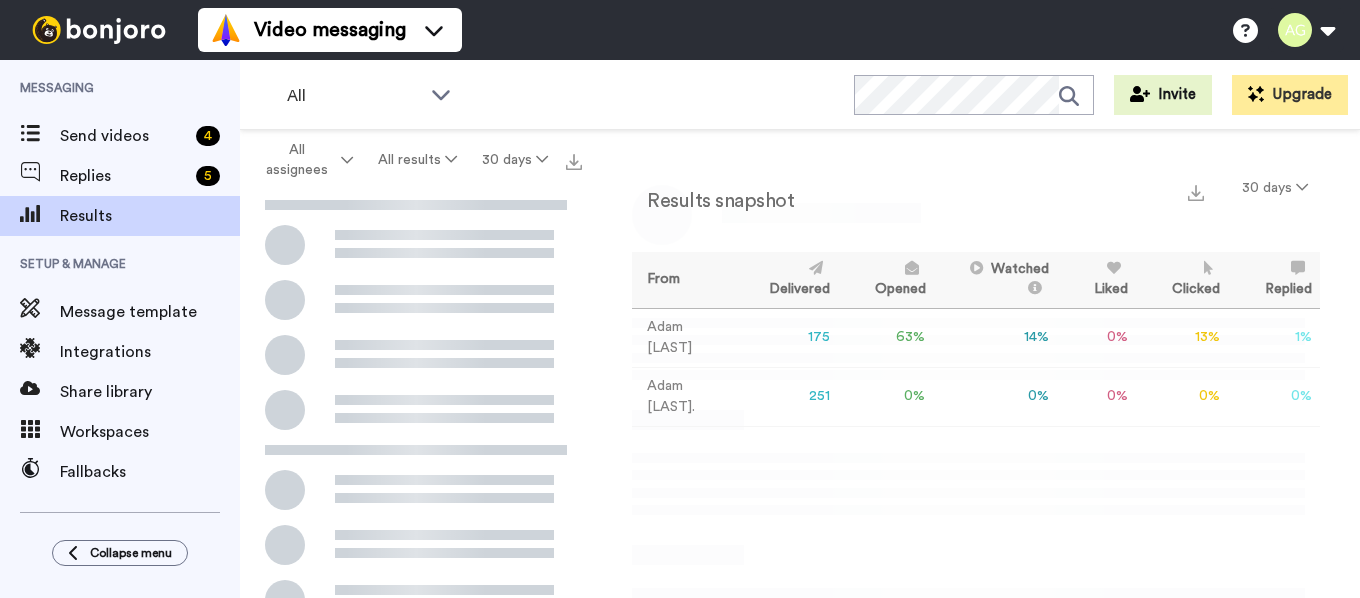 scroll, scrollTop: 0, scrollLeft: 0, axis: both 